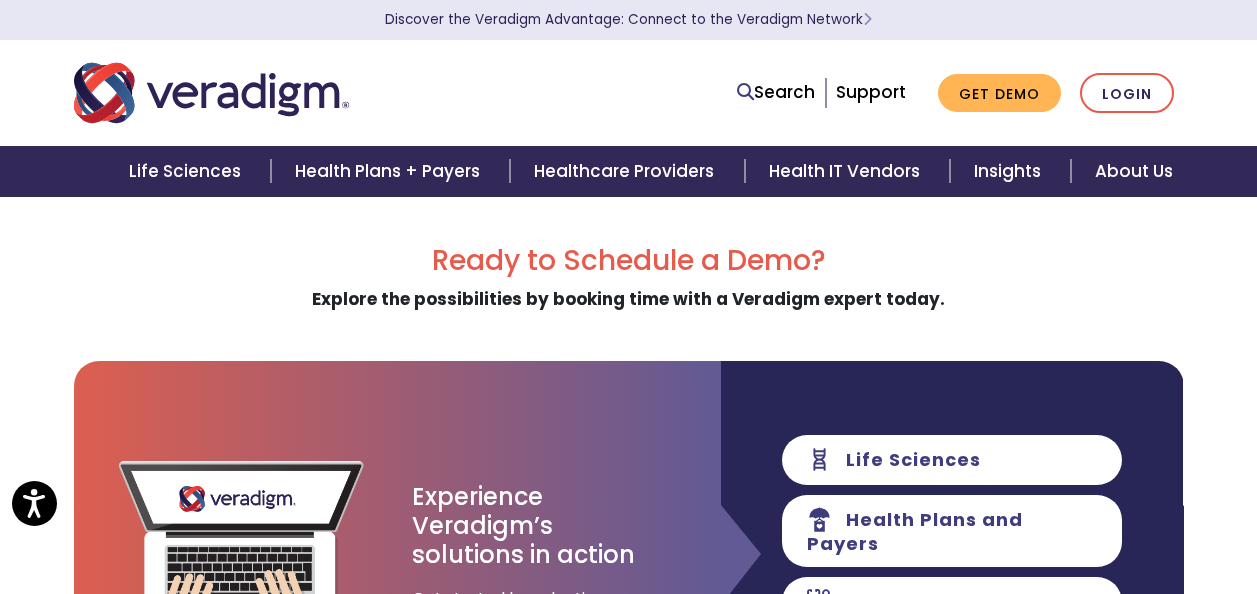 scroll, scrollTop: 0, scrollLeft: 0, axis: both 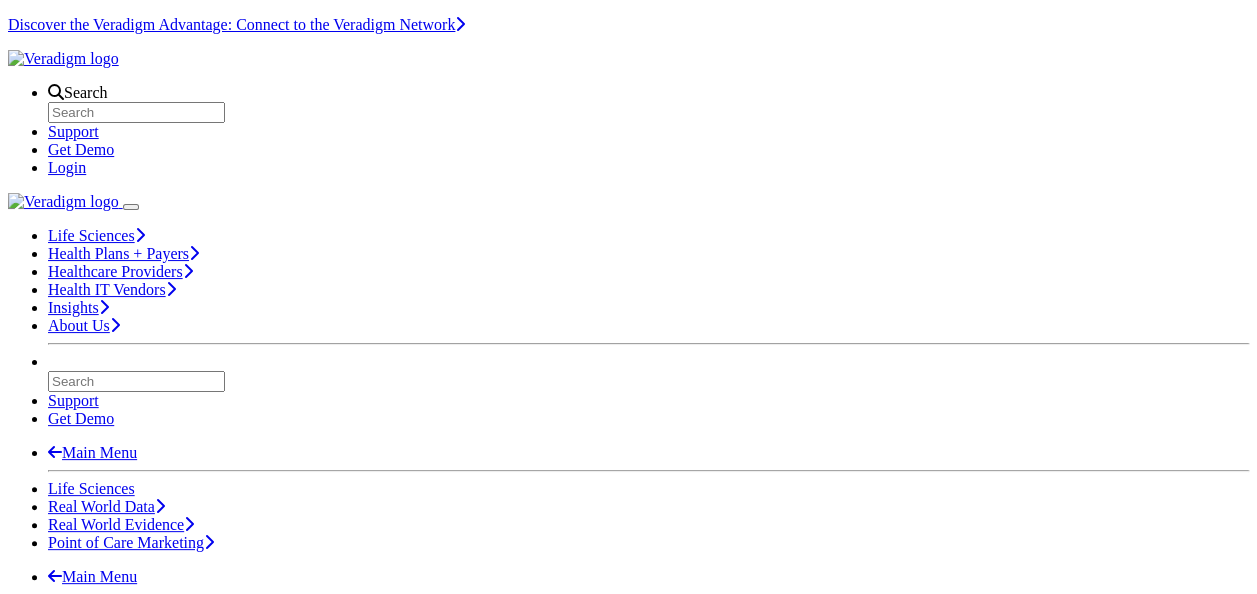 click on "Insights" at bounding box center (73, 8352) 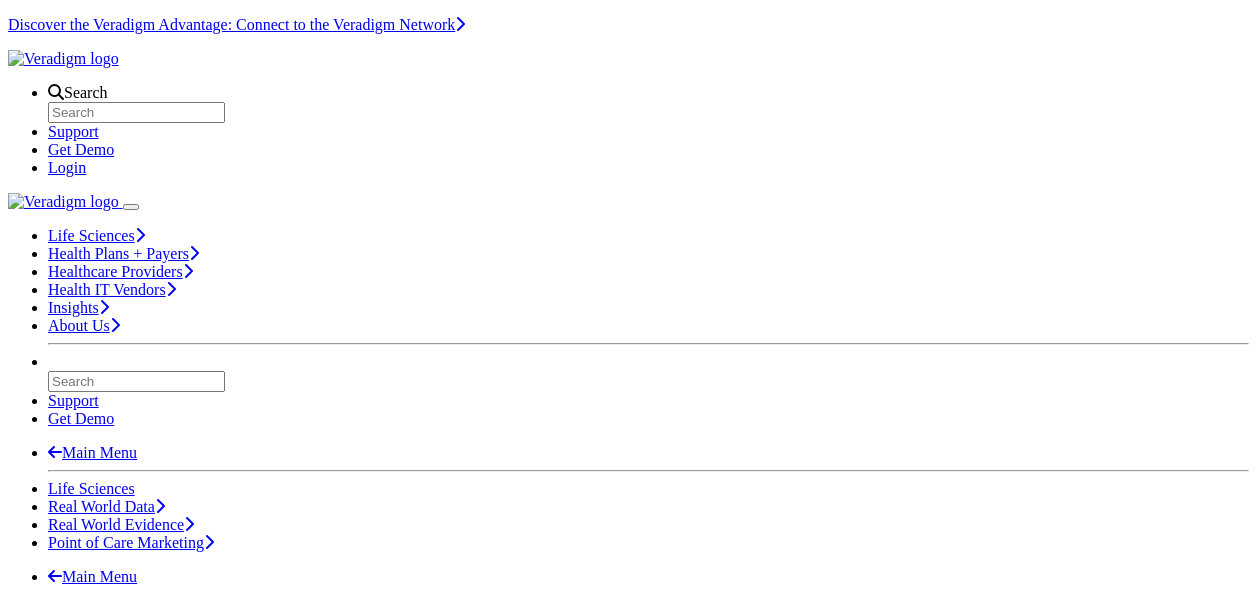 scroll, scrollTop: 0, scrollLeft: 0, axis: both 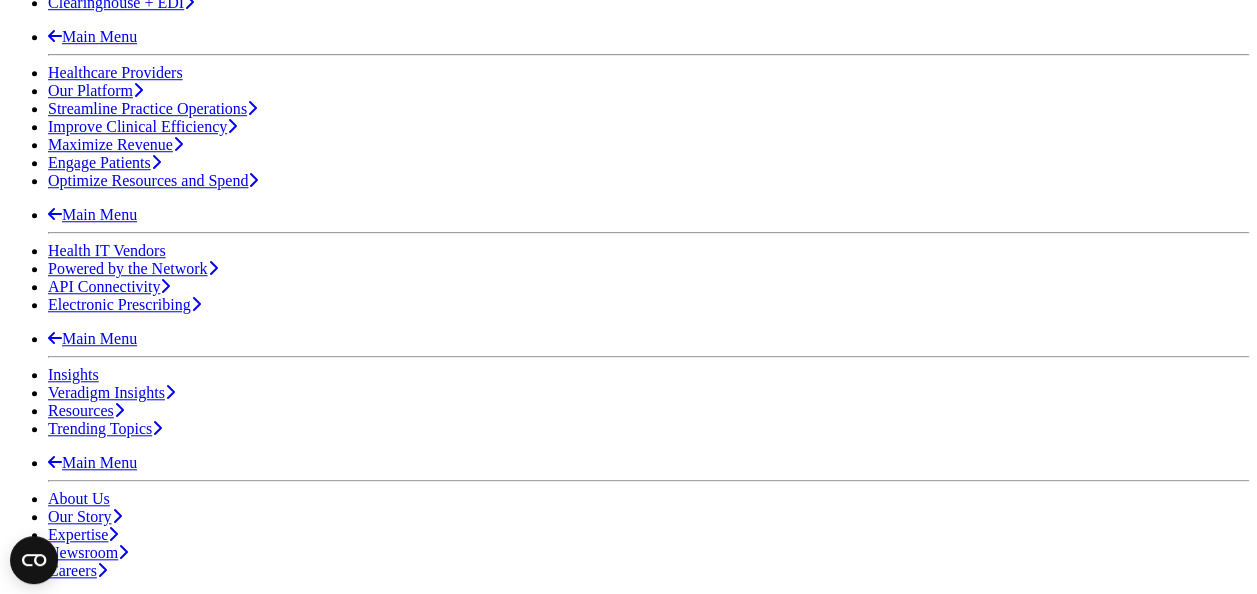 click at bounding box center (628, 11369) 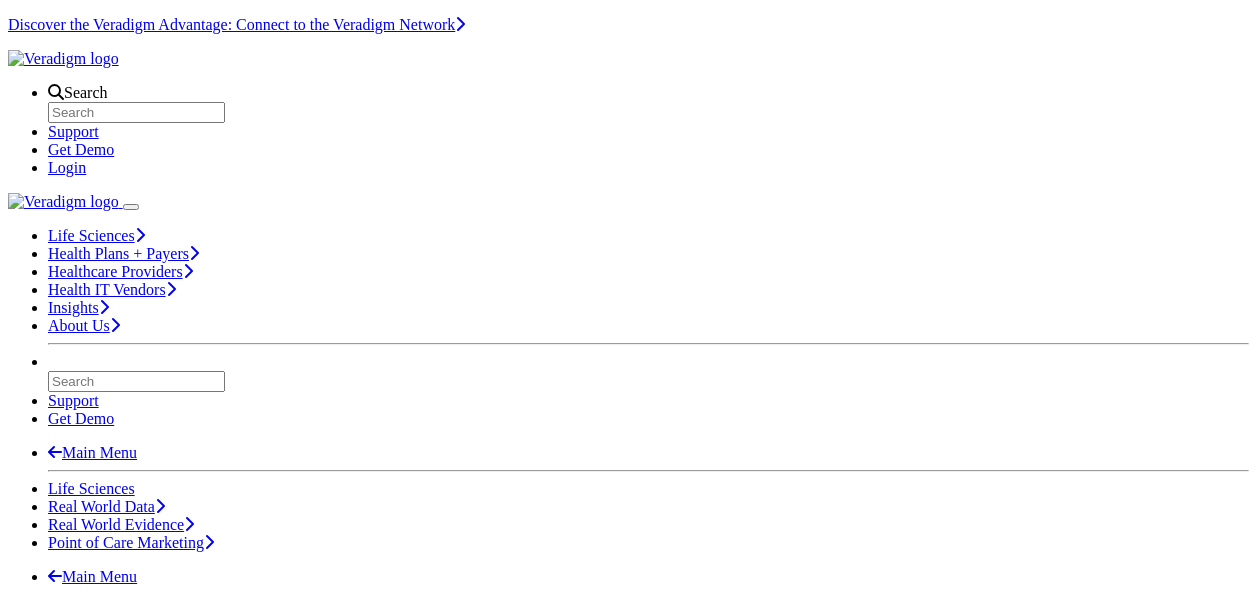 scroll, scrollTop: 0, scrollLeft: 0, axis: both 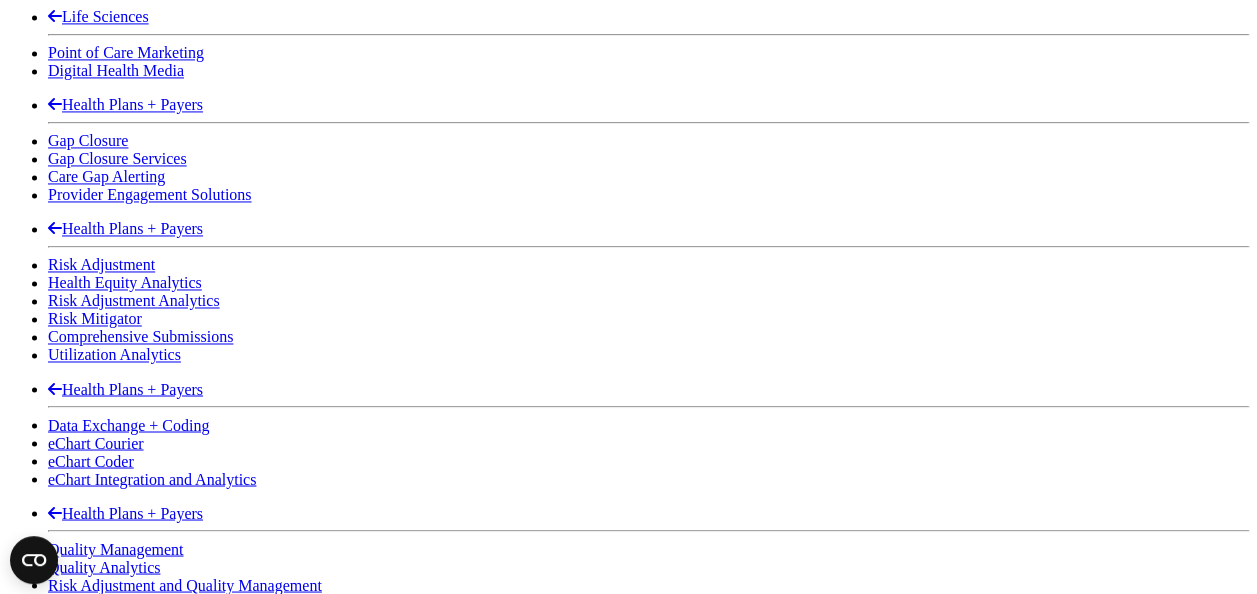 click on "Schedule a demo" at bounding box center [62, 10553] 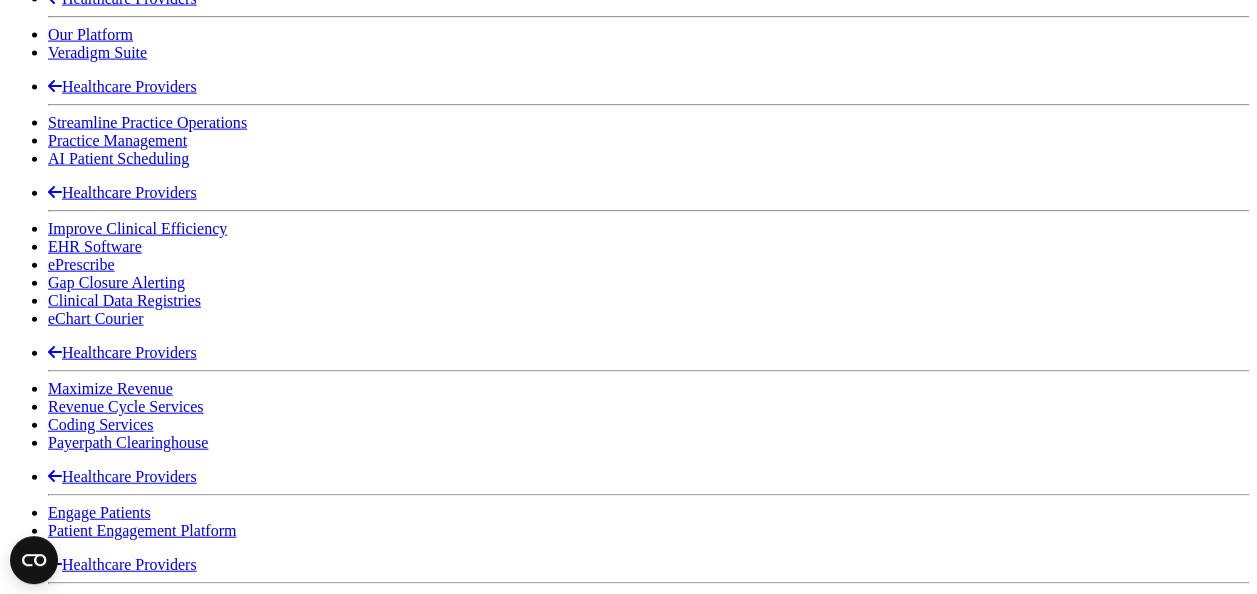 scroll, scrollTop: 2200, scrollLeft: 0, axis: vertical 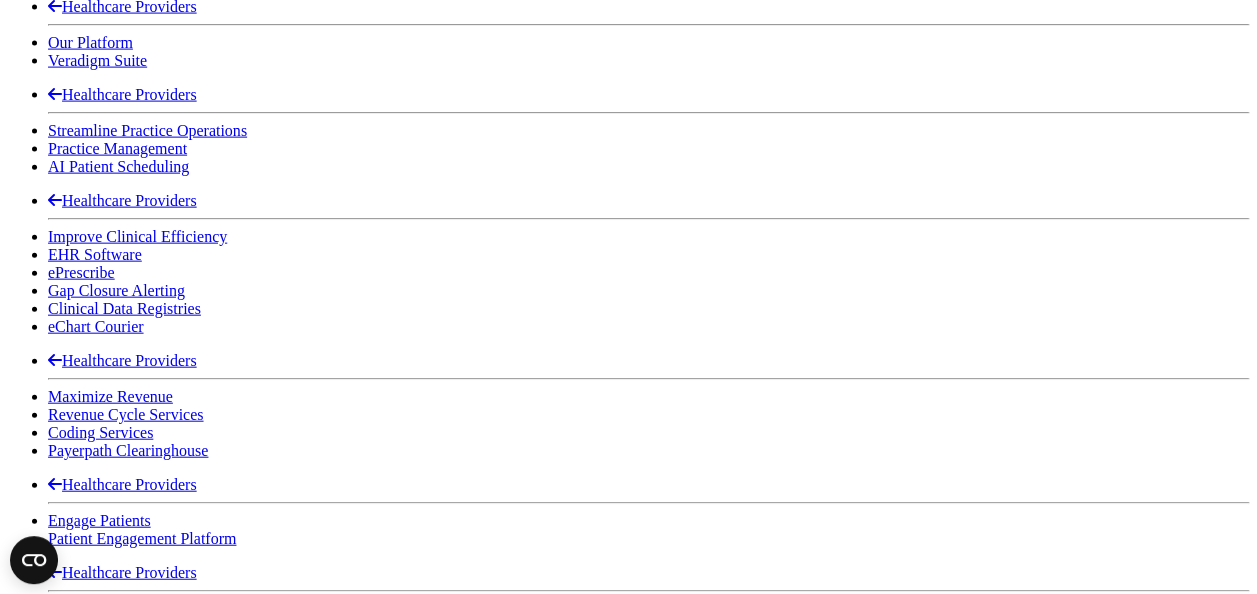click on "veradigm.com" at bounding box center (416, 9363) 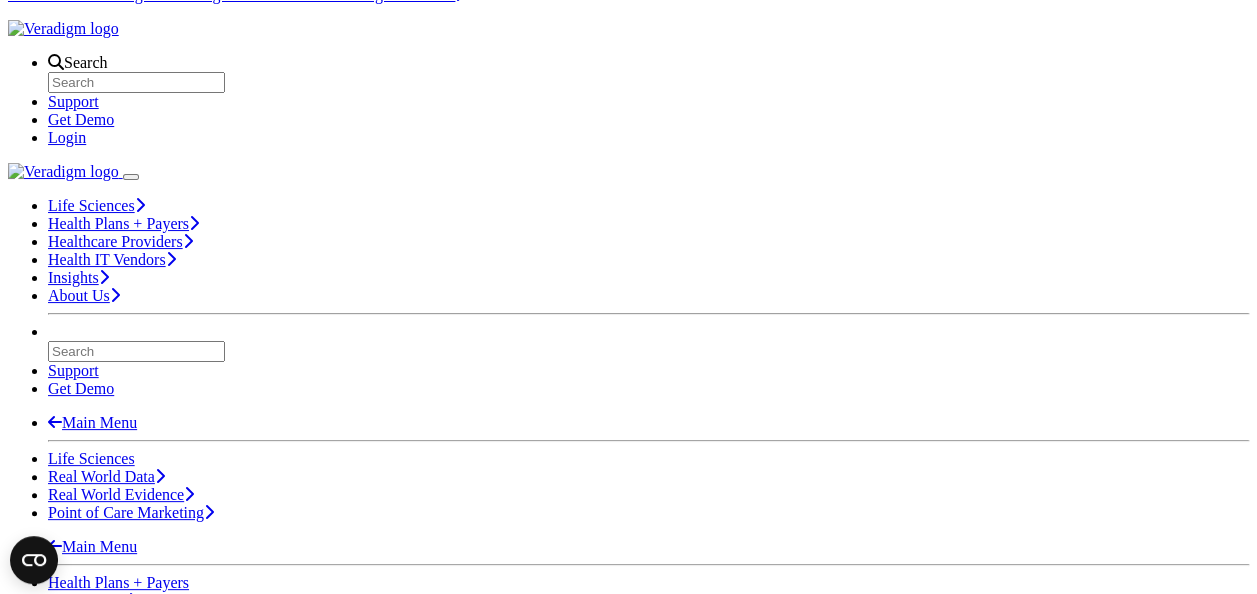 scroll, scrollTop: 0, scrollLeft: 0, axis: both 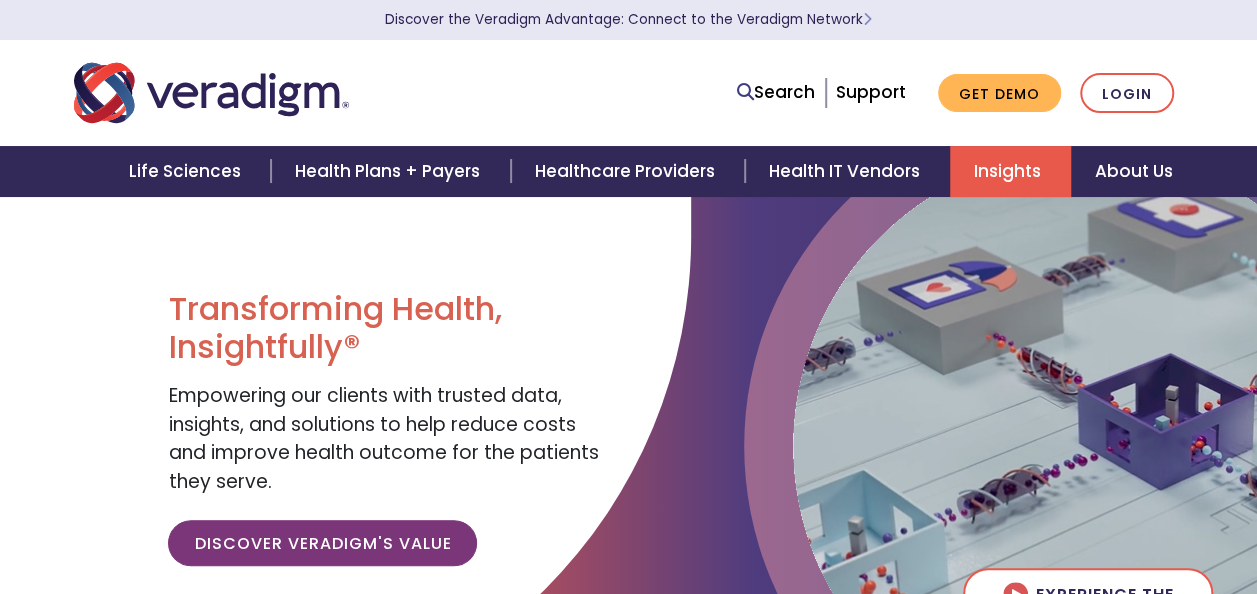 click on "Insights" at bounding box center (1010, 171) 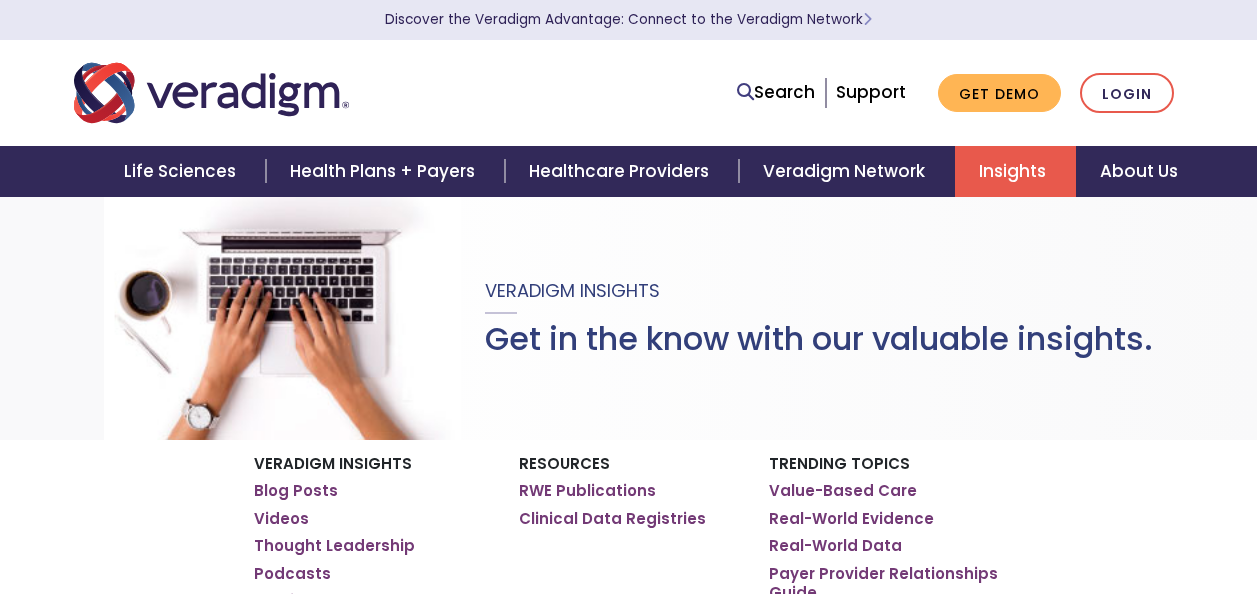scroll, scrollTop: 0, scrollLeft: 0, axis: both 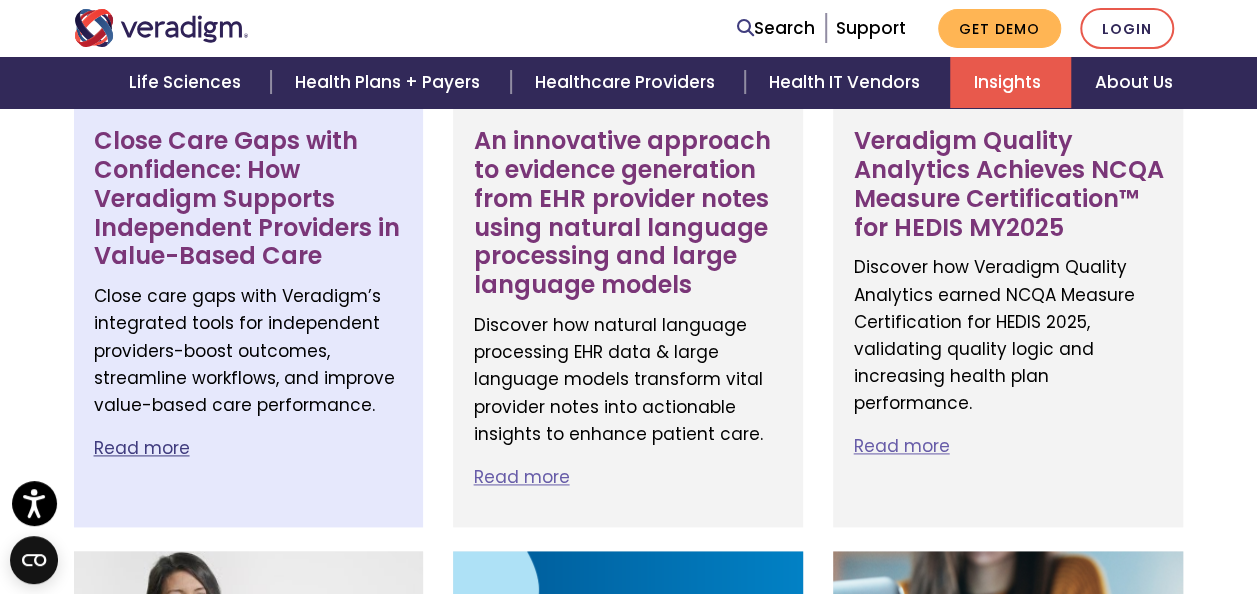 click on "Close Care Gaps with Confidence: How Veradigm Supports Independent Providers in Value-Based Care" at bounding box center (249, 199) 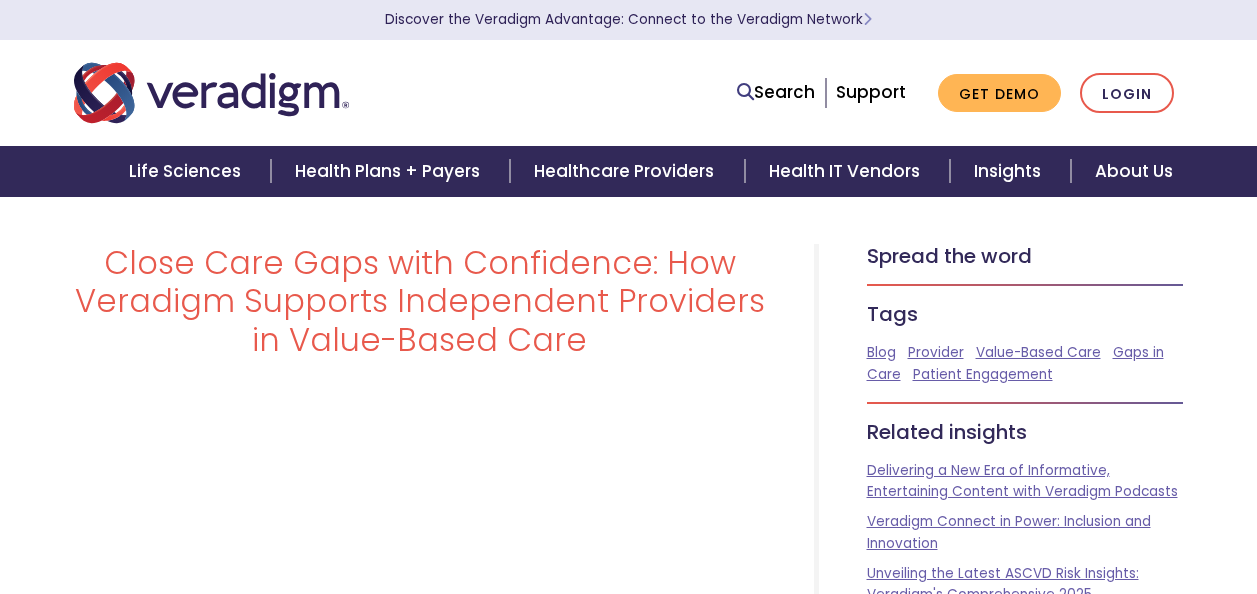 scroll, scrollTop: 0, scrollLeft: 0, axis: both 